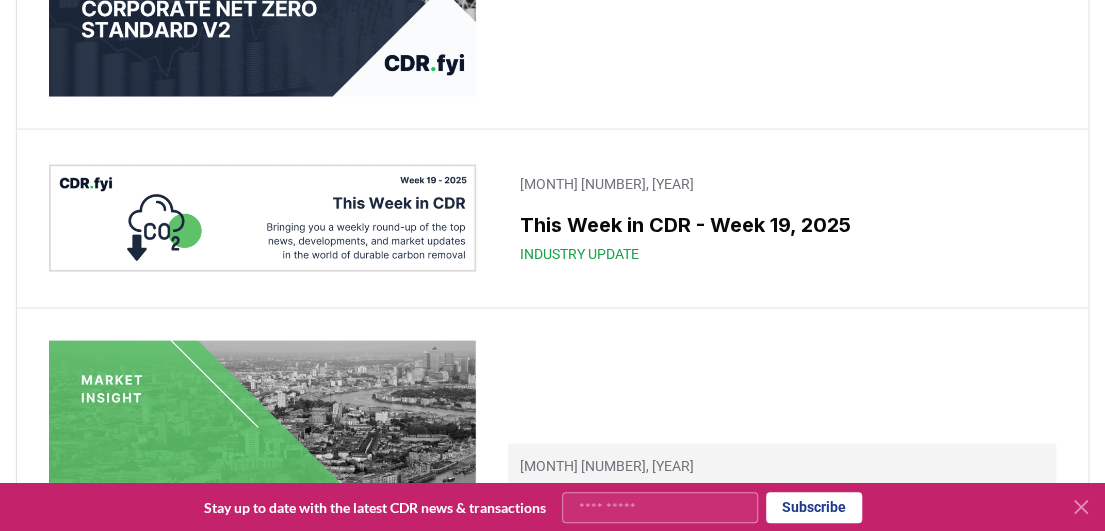 scroll, scrollTop: 4988, scrollLeft: 0, axis: vertical 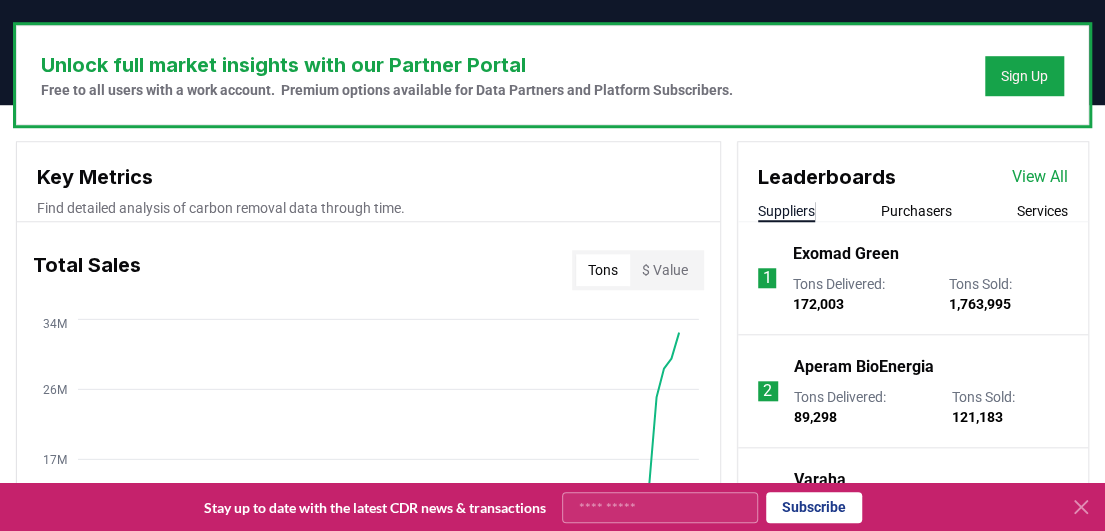 click on "Purchasers" at bounding box center (915, 211) 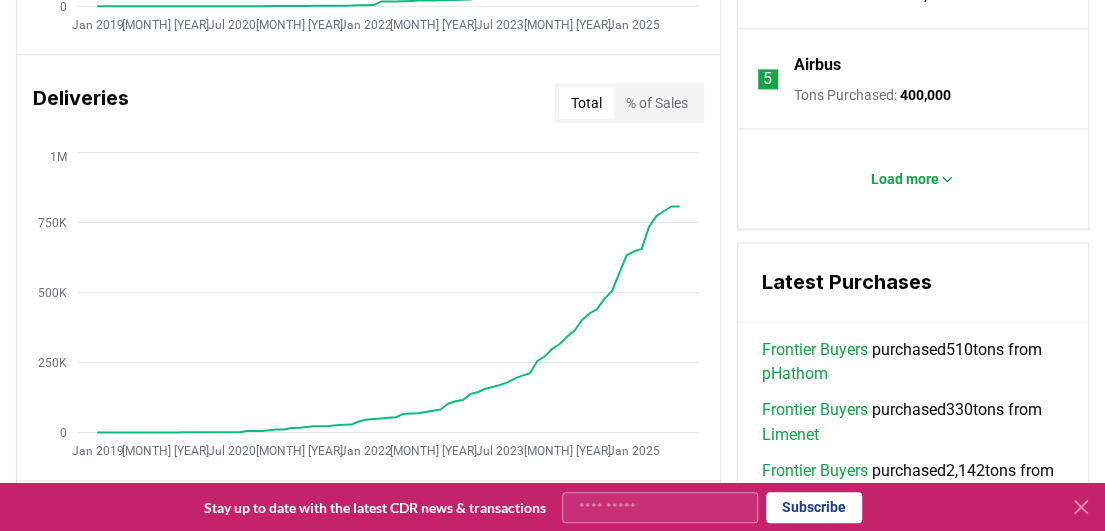 scroll, scrollTop: 1256, scrollLeft: 0, axis: vertical 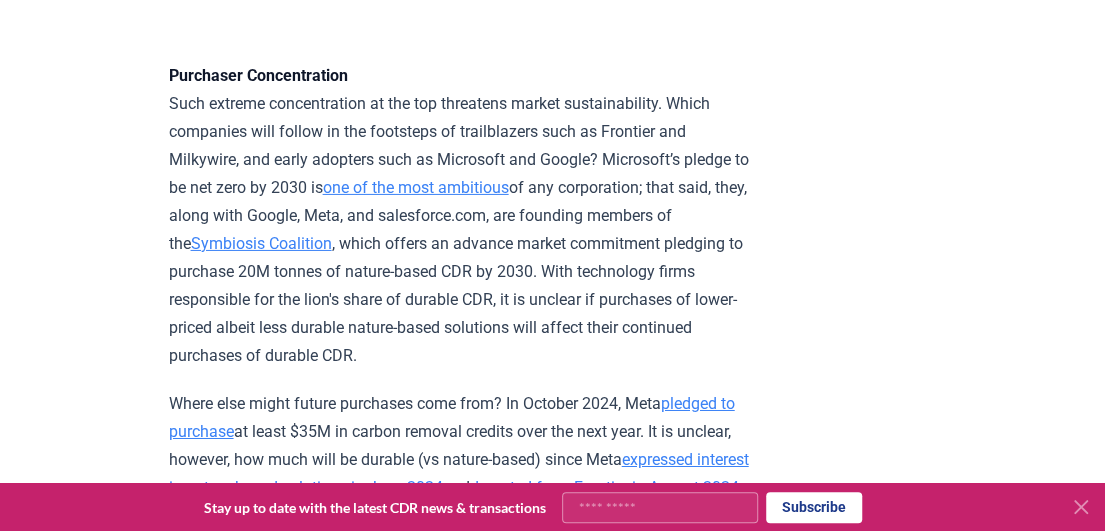 drag, startPoint x: 1117, startPoint y: 134, endPoint x: 1119, endPoint y: 159, distance: 25.079872 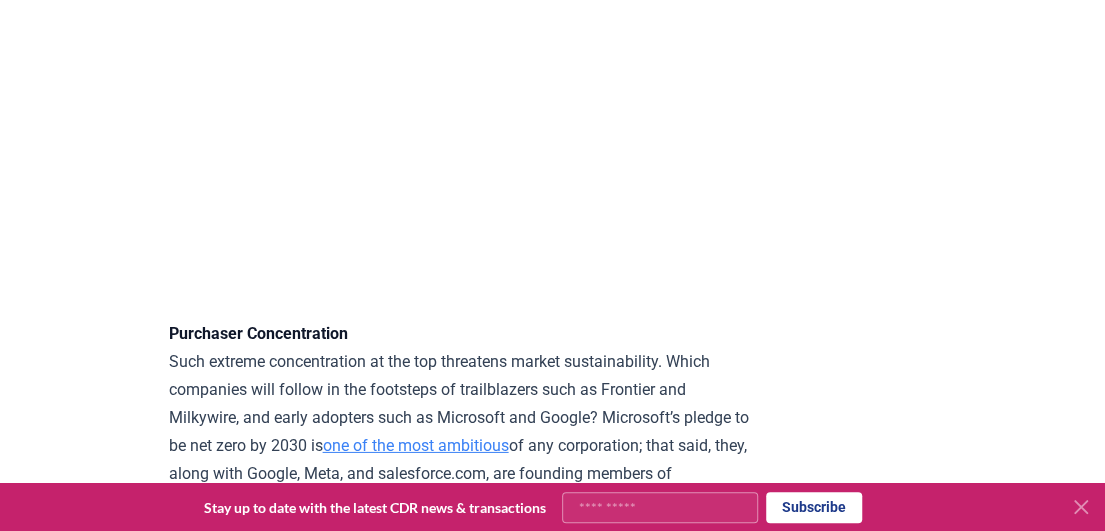 scroll, scrollTop: 5788, scrollLeft: 0, axis: vertical 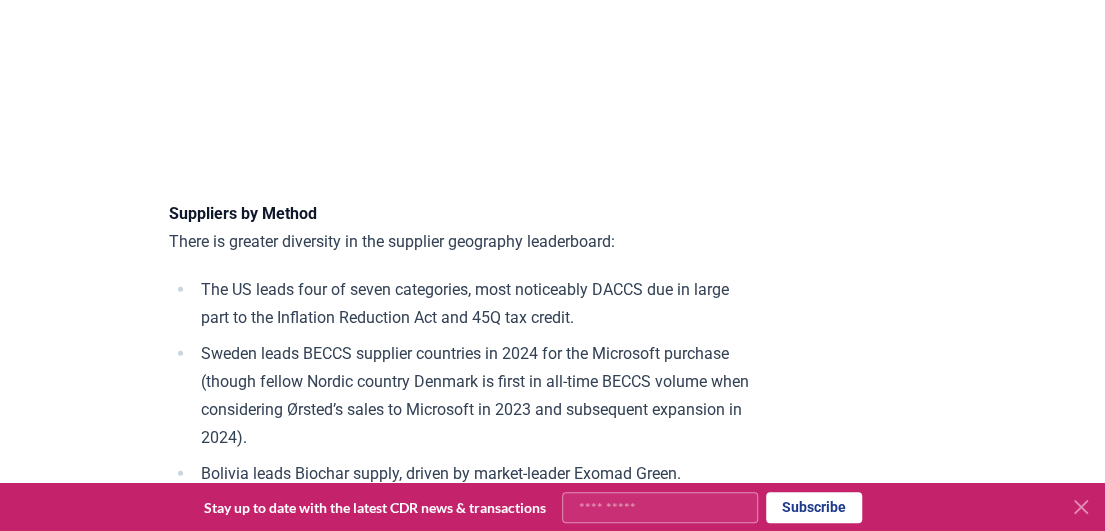 click on "Highlights Durable CDR in 2024 was predominantly a story of North American companies purchasing from European suppliers. Order volume grew strongly, but purchaser concentration was high, and purchaser growth was low. Without significant growth in purchasers, future durable CDR market growth will not be sustained, and 2050 targets will not be met. Growth:  The CDR market  grew 78%  in 2024 with the total purchased volume reaching almost  8 million tonnes . However, it is still highly concentrated, with  over 75%  of purchases coming from Microsoft, Google, and Frontier buyers​. Delivery: 318.6K  tonnes of durable CDR were delivered, a  120% increase  from 2023​. The delivery-to-booking ratio remains  low at 4.4%,  though this is unsurprising at this early stage of the industry’s development​. Investment: $836M  of equity capital was invested into durable CDR companies in 2024 , a 30% decline Warning Signs:  The number of unique purchasers grew only 7% and  first-time buyers declined 18% Challenges: 16%" at bounding box center [461, -4638] 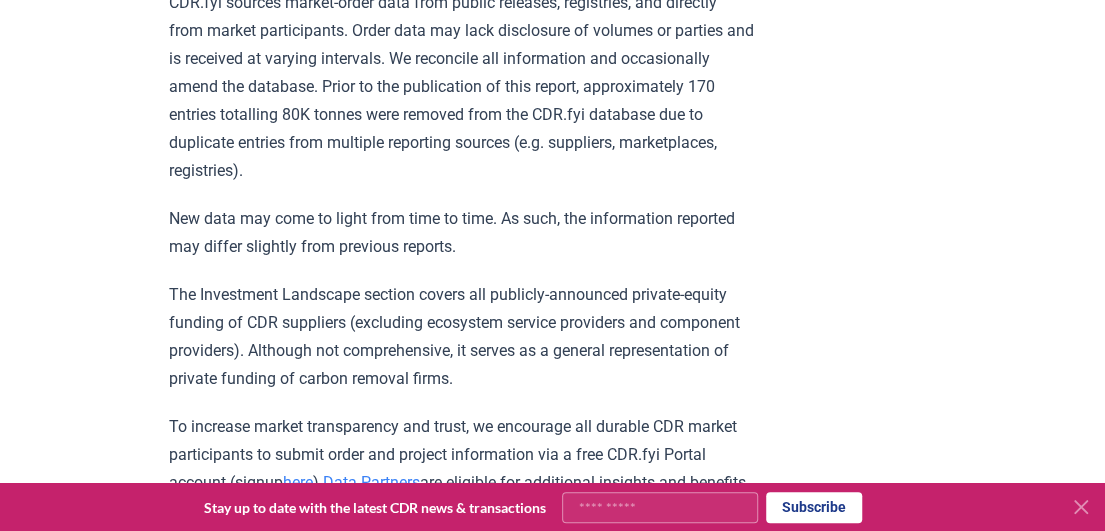 scroll, scrollTop: 20104, scrollLeft: 0, axis: vertical 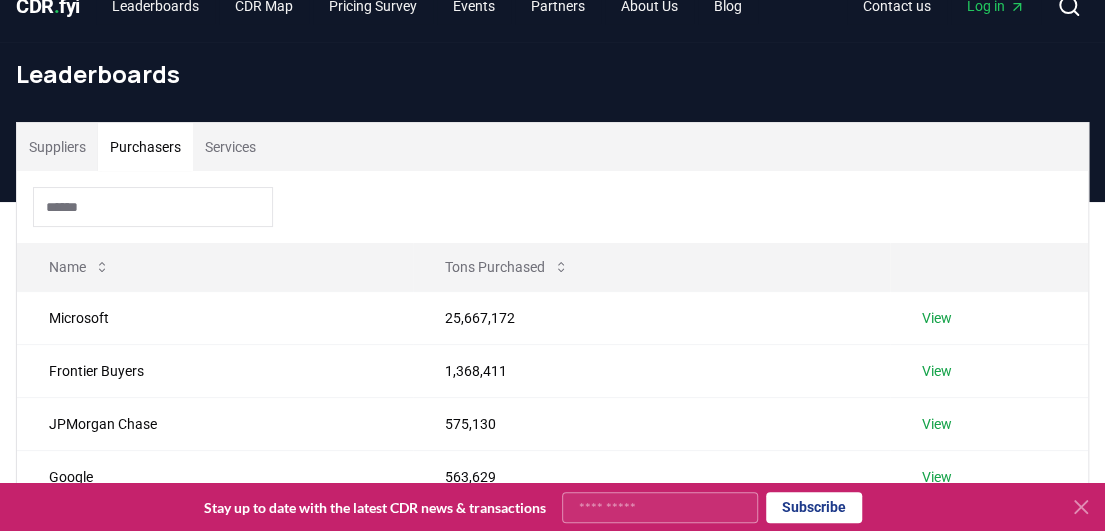 click on "Purchasers" at bounding box center [145, 147] 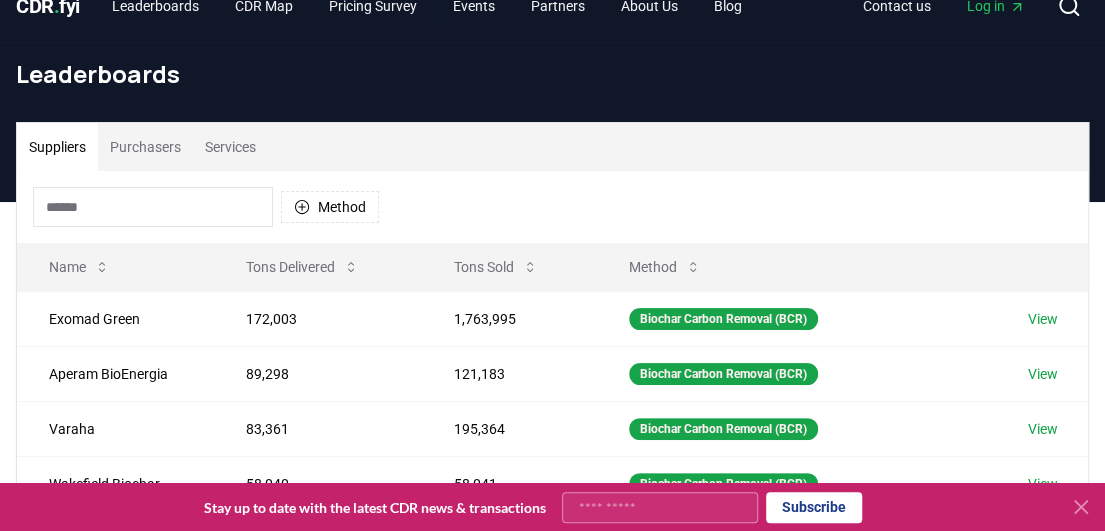 click on "Suppliers" at bounding box center (57, 147) 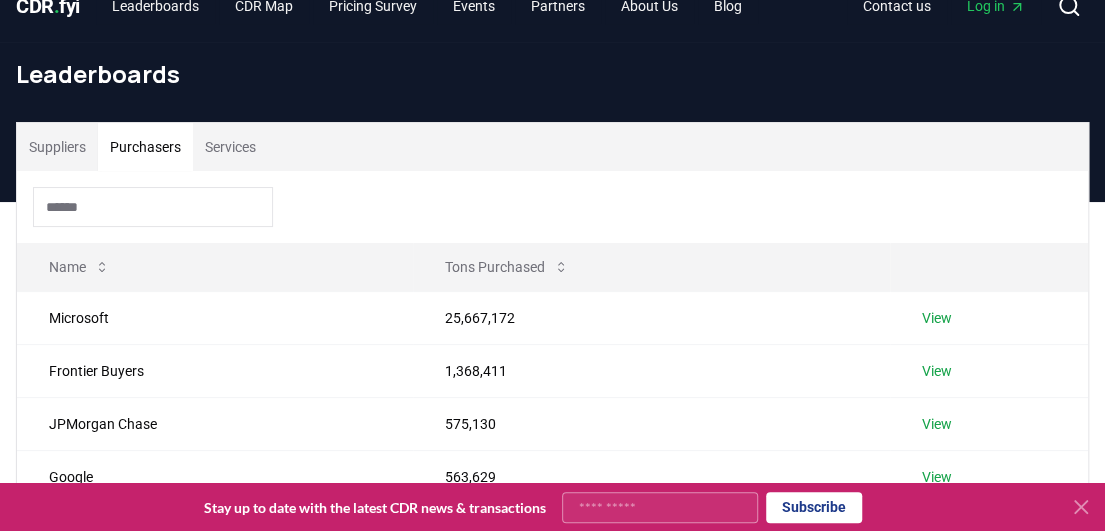 click on "Purchasers" at bounding box center (145, 147) 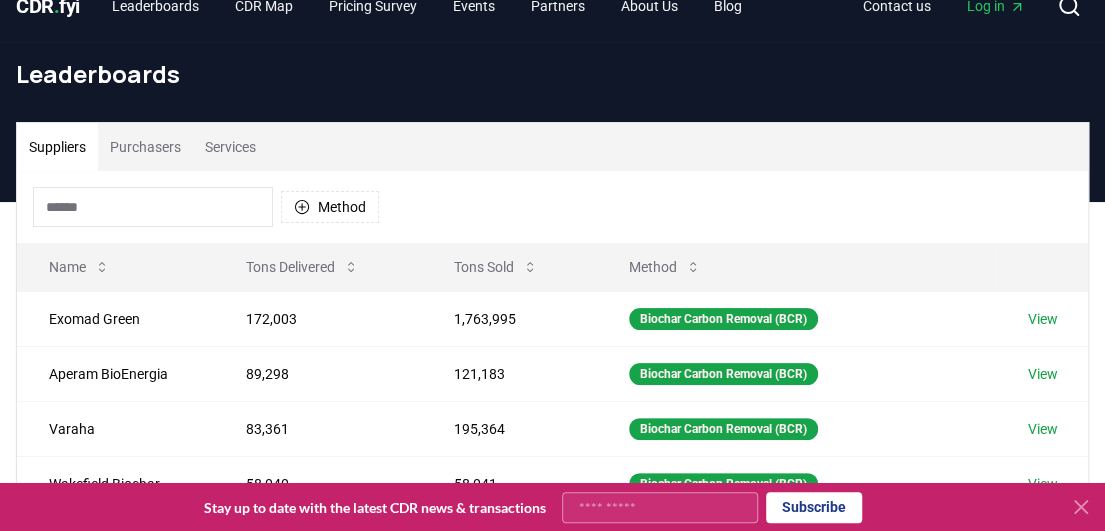 click on "Suppliers" at bounding box center (57, 147) 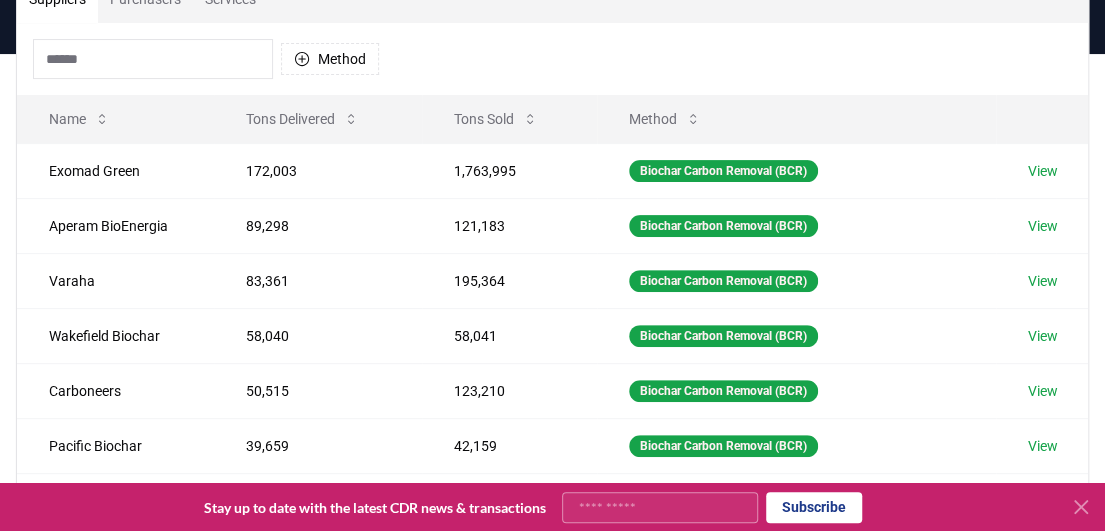scroll, scrollTop: 169, scrollLeft: 0, axis: vertical 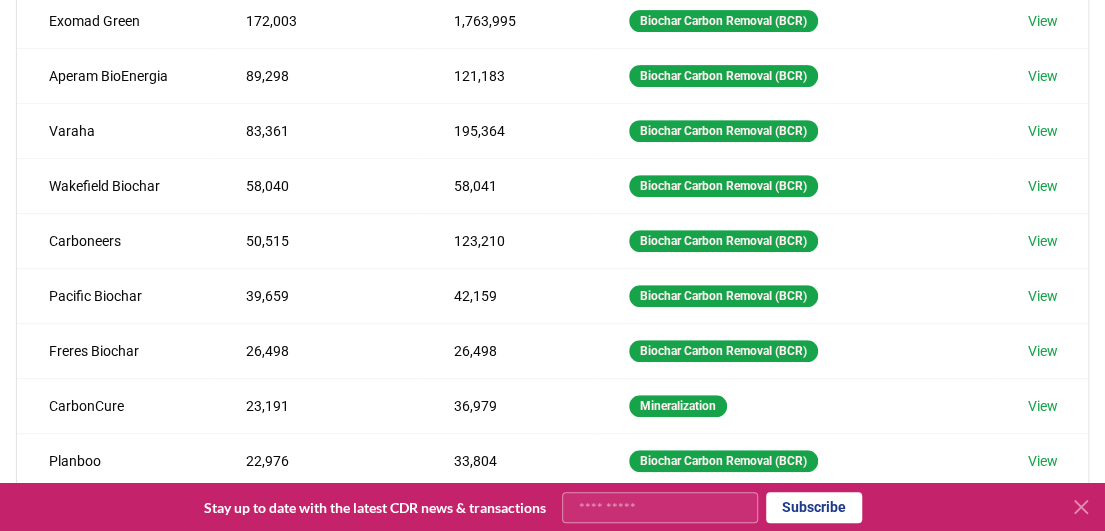 drag, startPoint x: 1104, startPoint y: 329, endPoint x: 1111, endPoint y: 309, distance: 21.189621 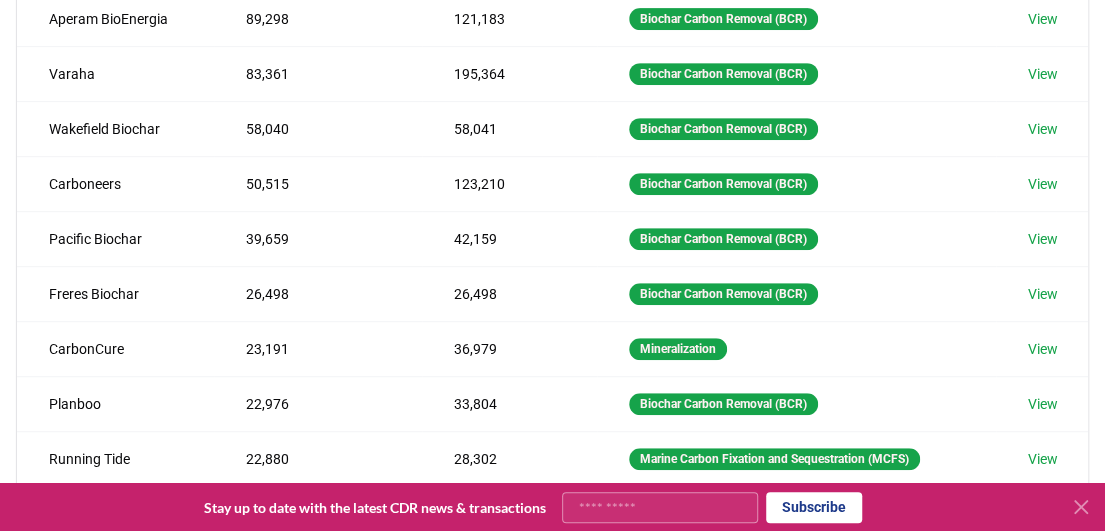 scroll, scrollTop: 378, scrollLeft: 0, axis: vertical 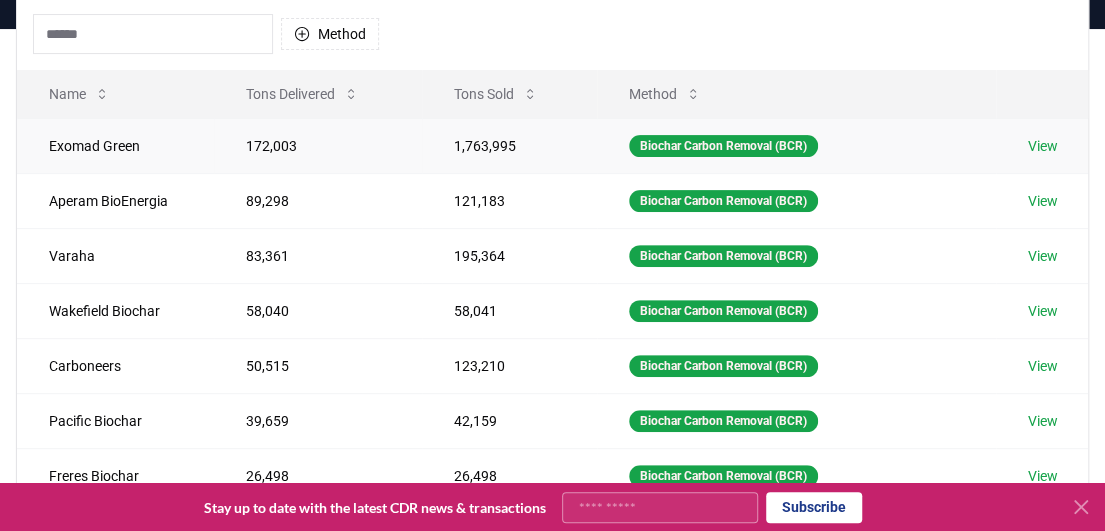click on "View" at bounding box center (1043, 146) 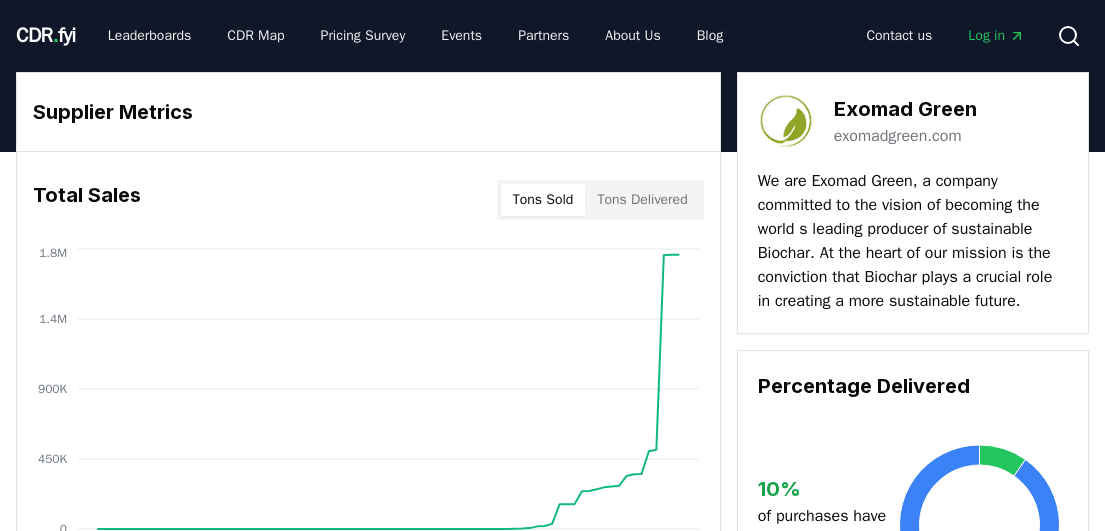 scroll, scrollTop: 0, scrollLeft: 0, axis: both 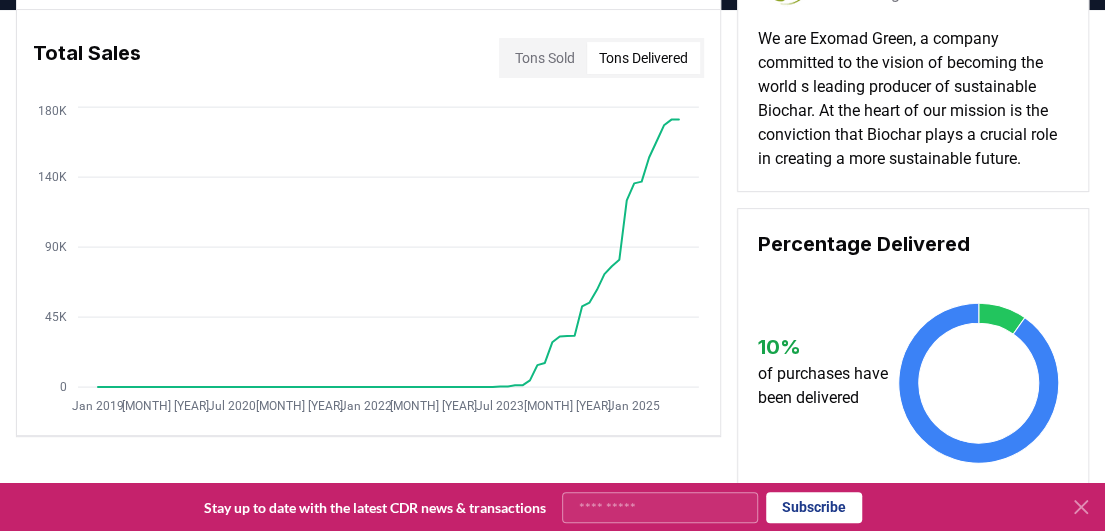 click on "Tons Delivered" at bounding box center [643, 58] 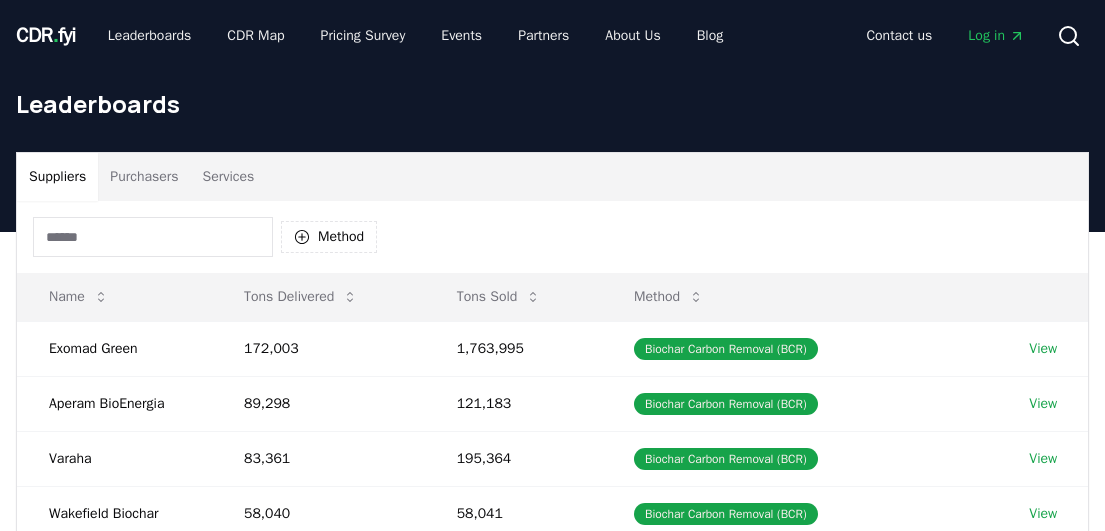 scroll, scrollTop: 203, scrollLeft: 0, axis: vertical 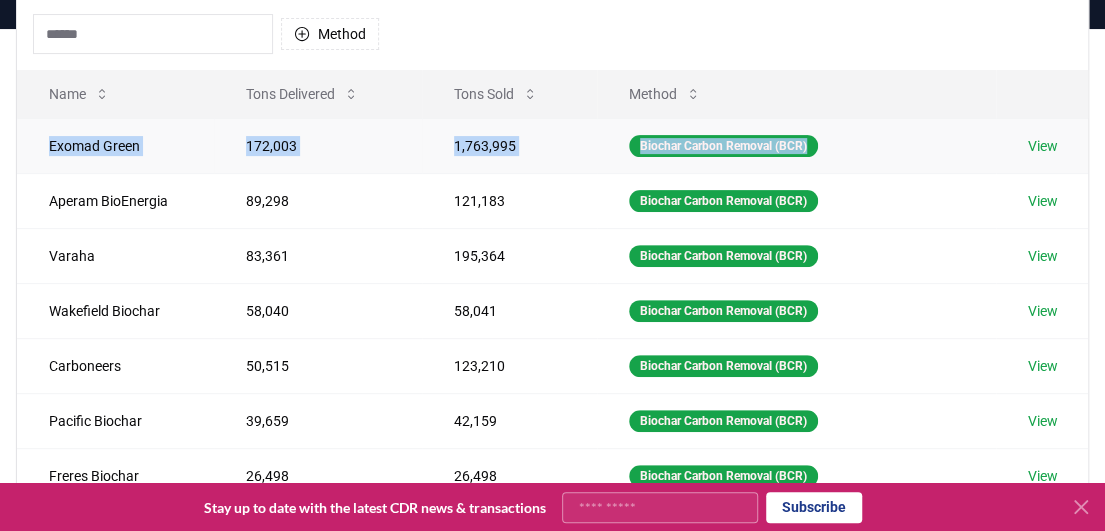 drag, startPoint x: 48, startPoint y: 139, endPoint x: 845, endPoint y: 117, distance: 797.3036 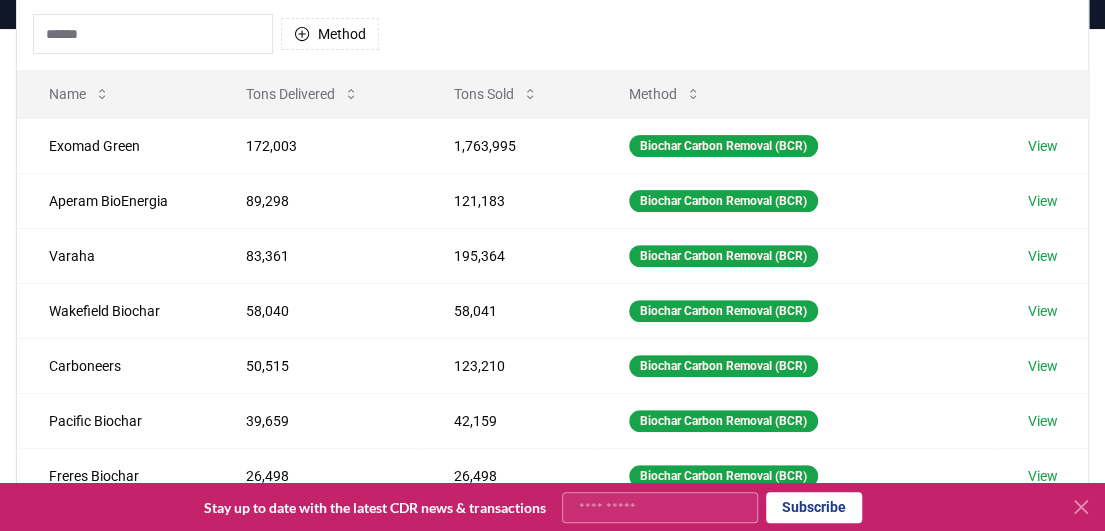 click on "Method" at bounding box center [552, 34] 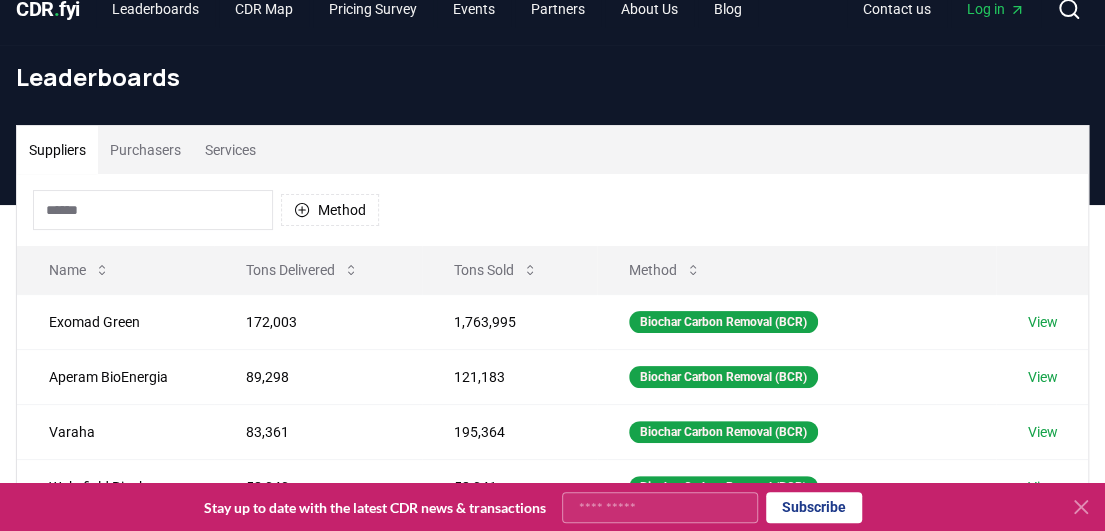 scroll, scrollTop: 8, scrollLeft: 0, axis: vertical 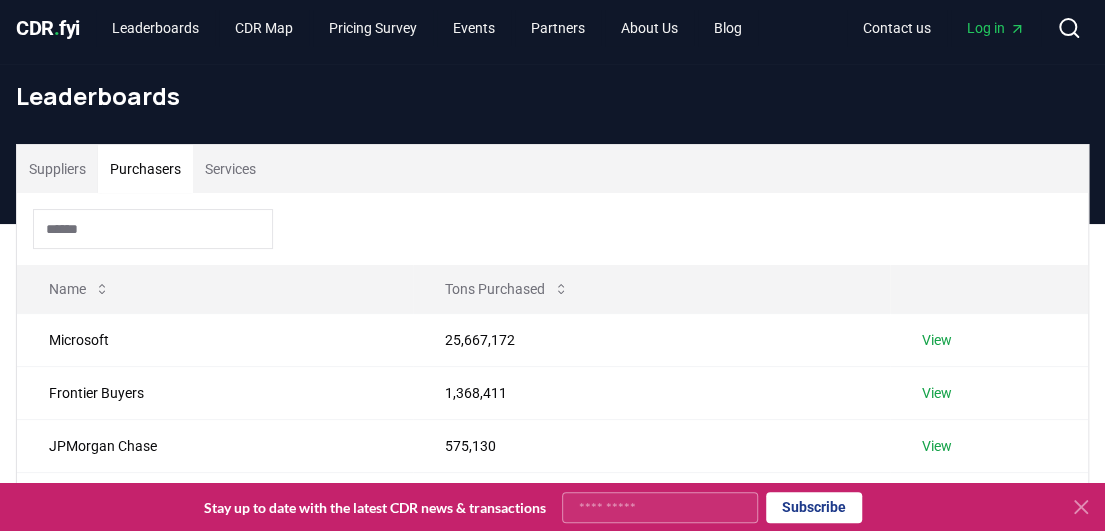 click on "Purchasers" at bounding box center (145, 169) 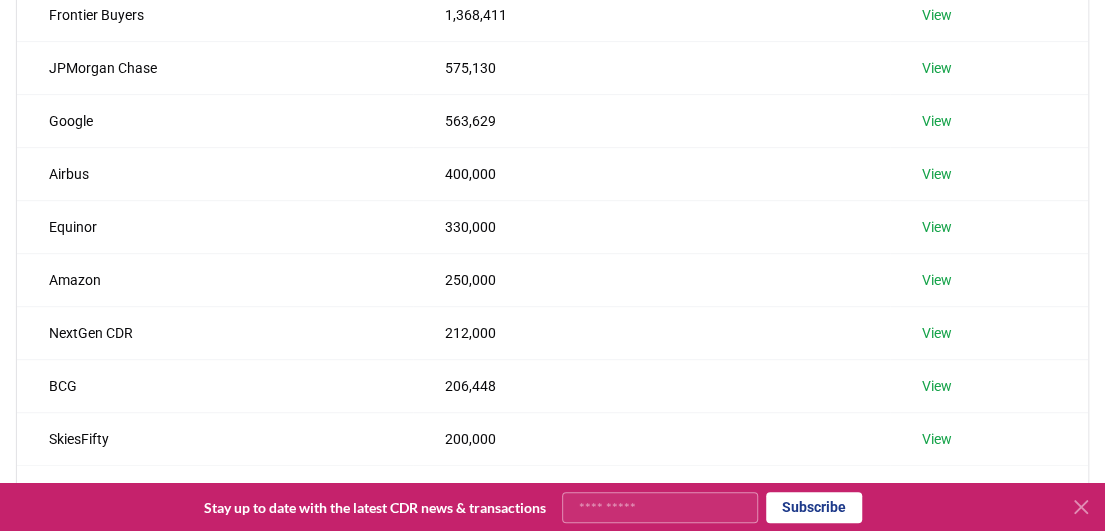 scroll, scrollTop: 387, scrollLeft: 0, axis: vertical 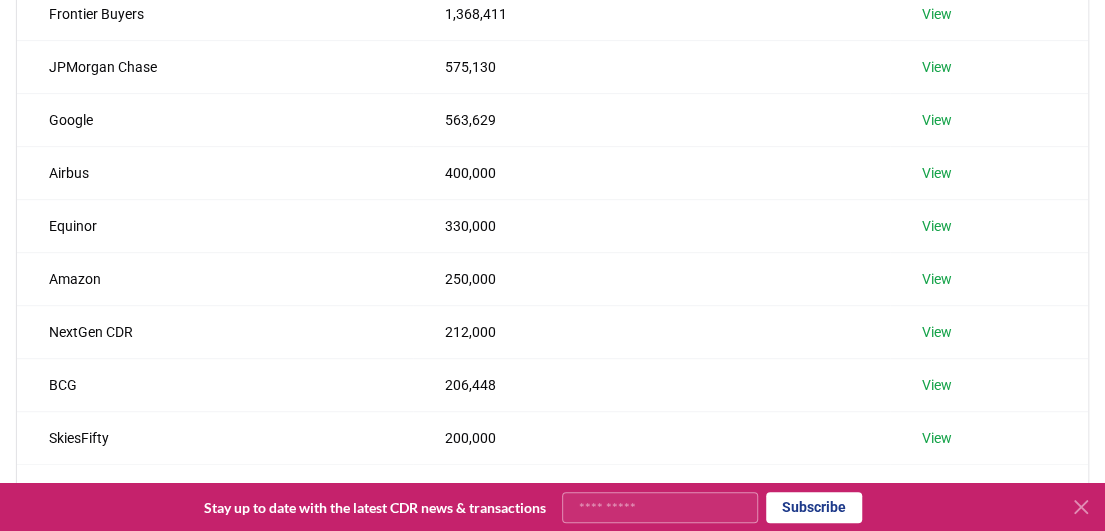 type 